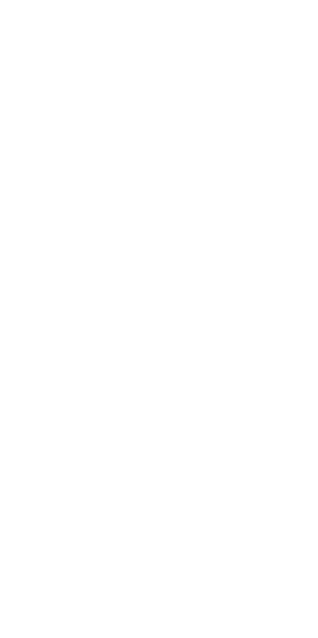 scroll, scrollTop: 0, scrollLeft: 0, axis: both 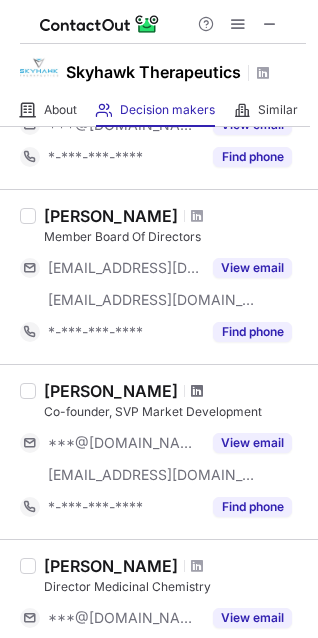 drag, startPoint x: 103, startPoint y: 393, endPoint x: 245, endPoint y: 391, distance: 142.01408 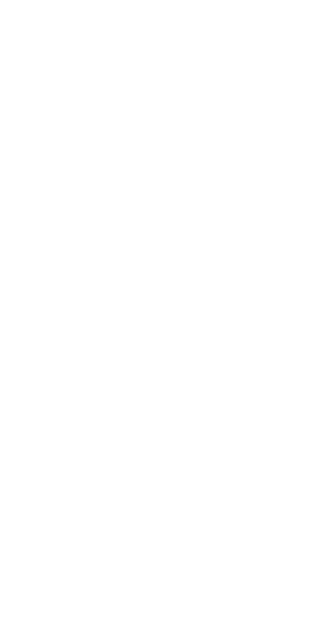 scroll, scrollTop: 0, scrollLeft: 0, axis: both 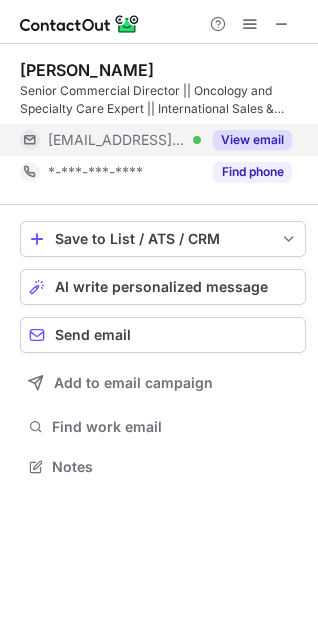 click on "View email" at bounding box center (252, 140) 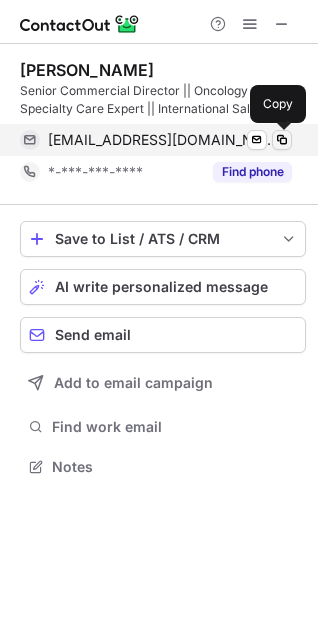 click at bounding box center [282, 140] 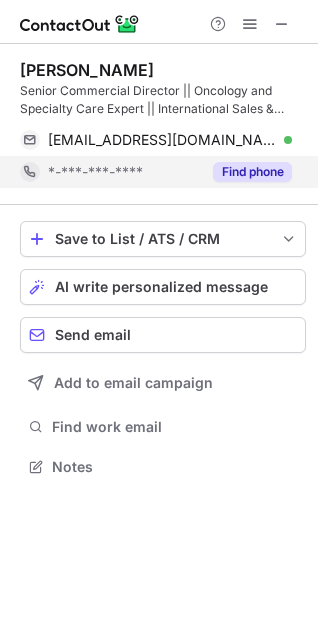 click on "Find phone" at bounding box center [252, 172] 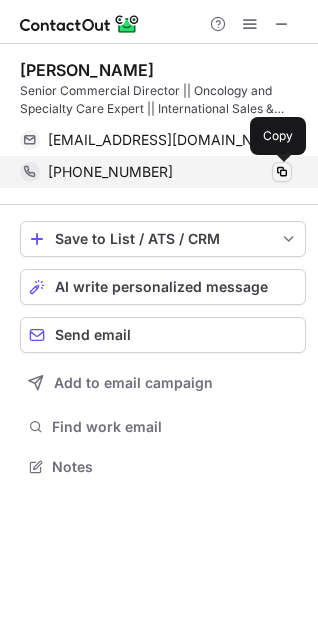 click at bounding box center (282, 172) 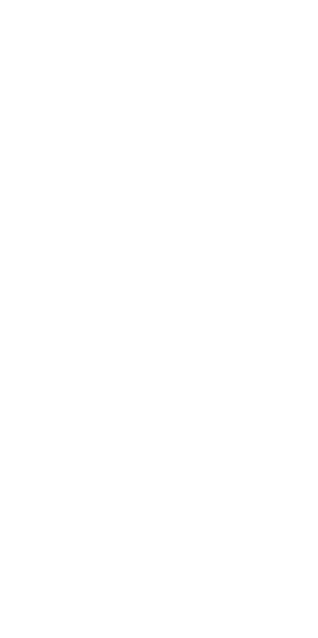 scroll, scrollTop: 0, scrollLeft: 0, axis: both 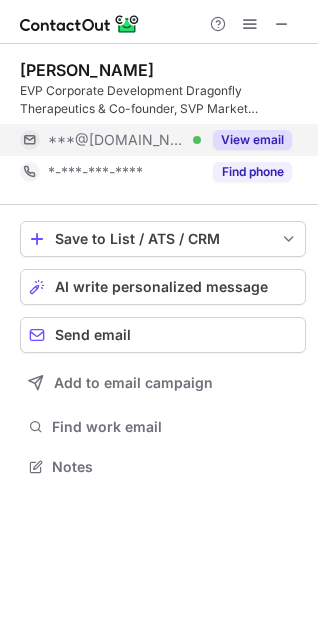 click on "View email" at bounding box center (252, 140) 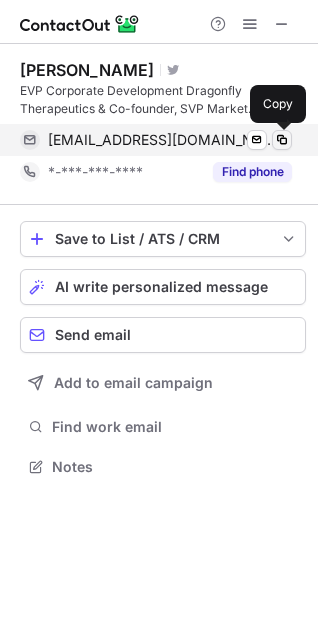 click at bounding box center (282, 140) 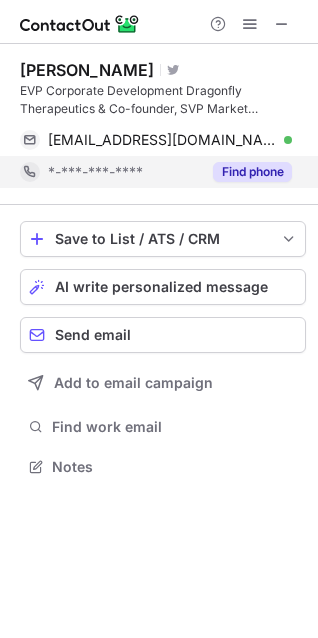 click on "Find phone" at bounding box center [252, 172] 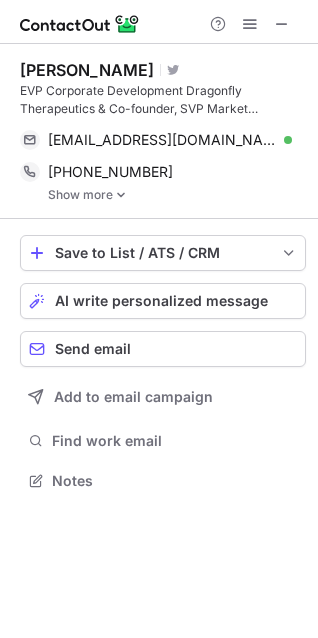 scroll, scrollTop: 10, scrollLeft: 10, axis: both 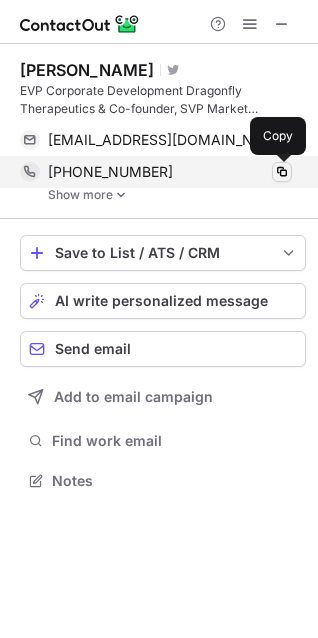 click at bounding box center (282, 172) 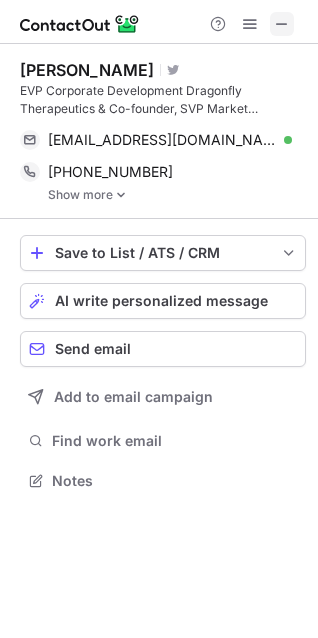 click at bounding box center (282, 24) 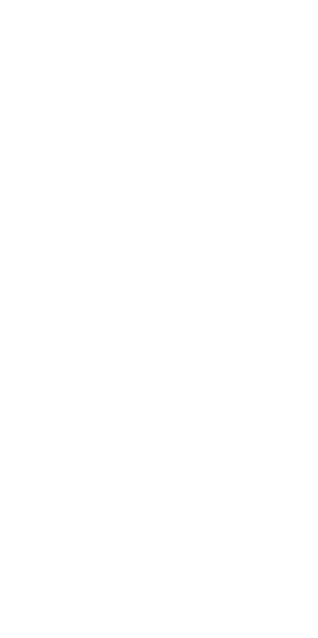 scroll, scrollTop: 0, scrollLeft: 0, axis: both 